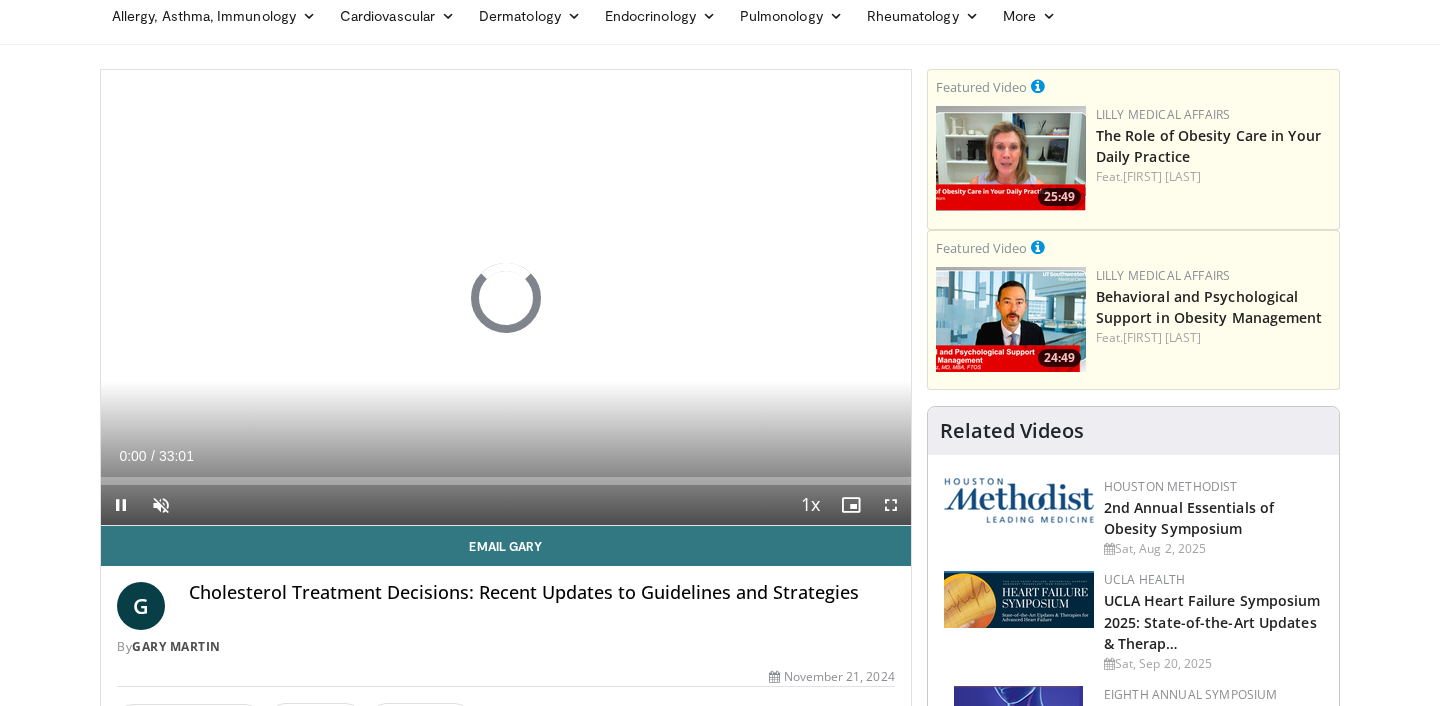 scroll, scrollTop: 109, scrollLeft: 0, axis: vertical 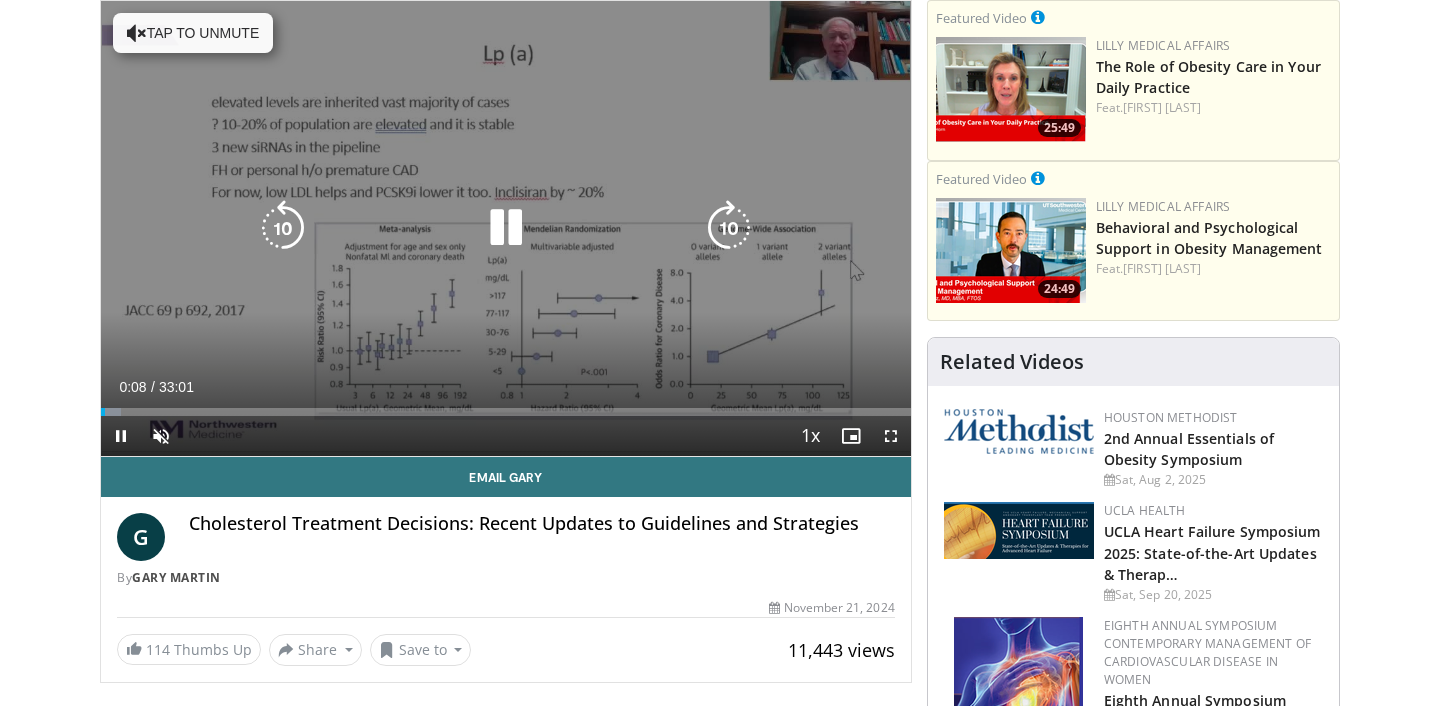 click on "Tap to unmute" at bounding box center [193, 33] 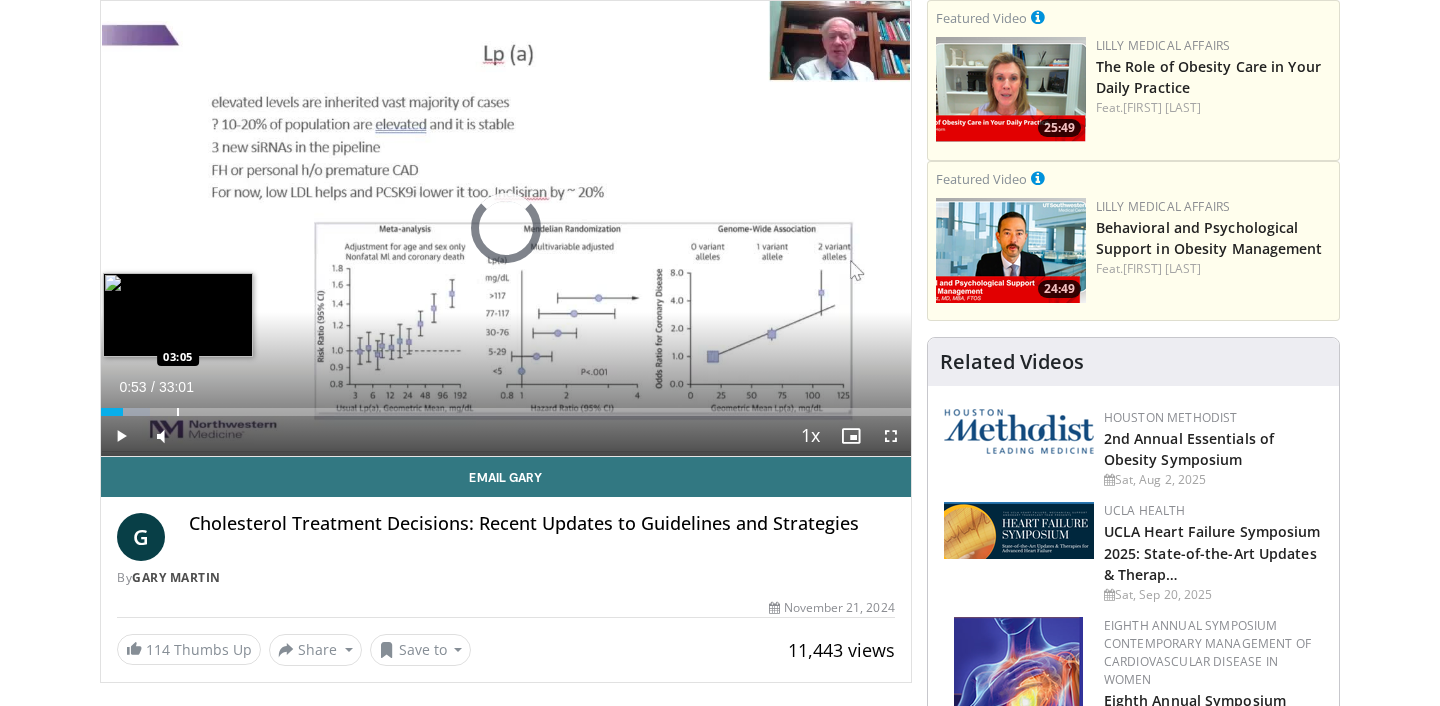 click at bounding box center [178, 412] 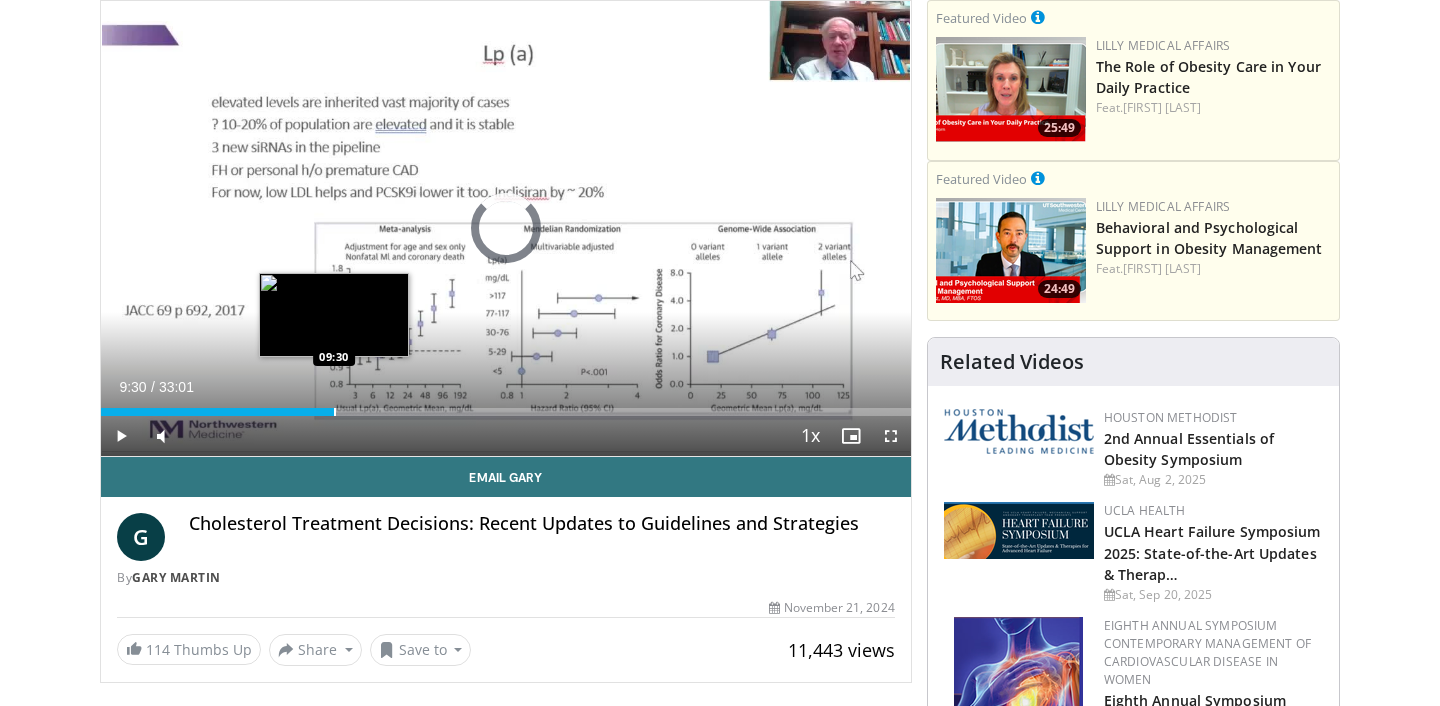 click at bounding box center (335, 412) 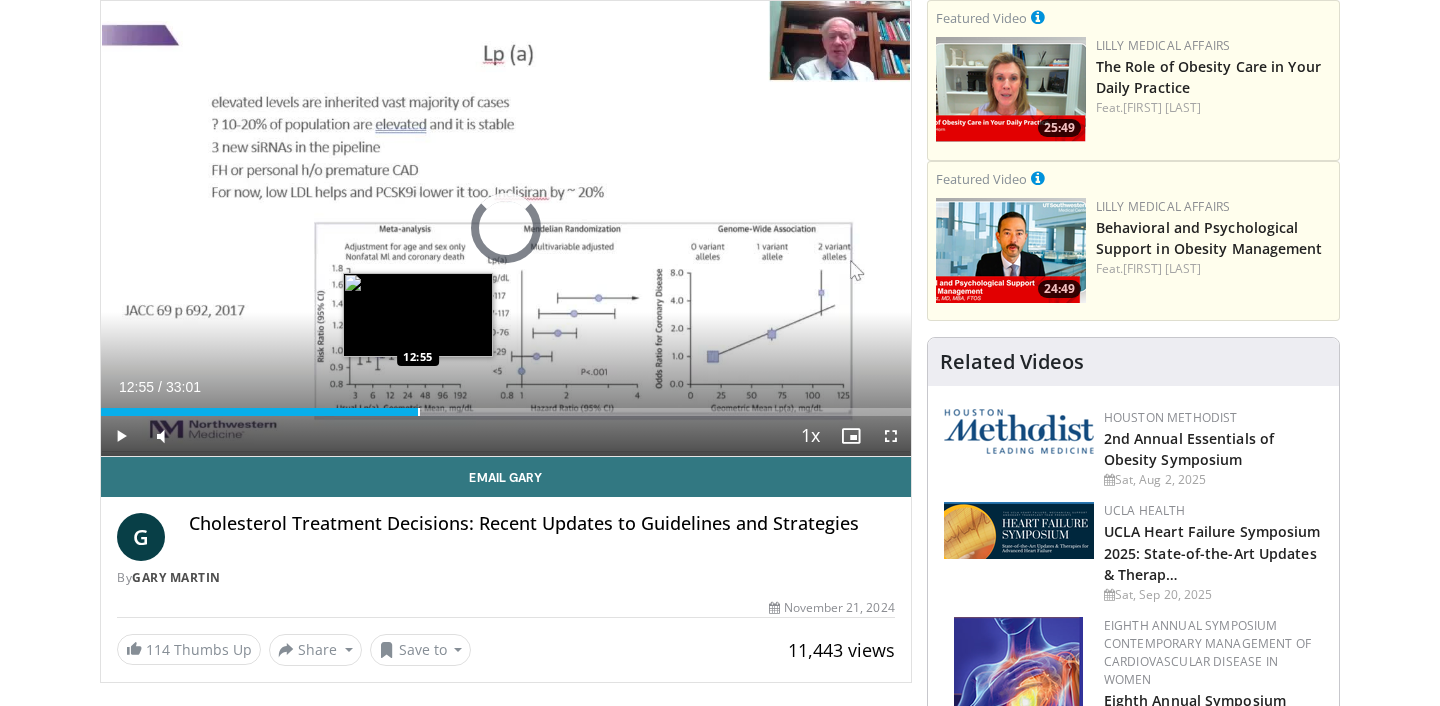 click at bounding box center (419, 412) 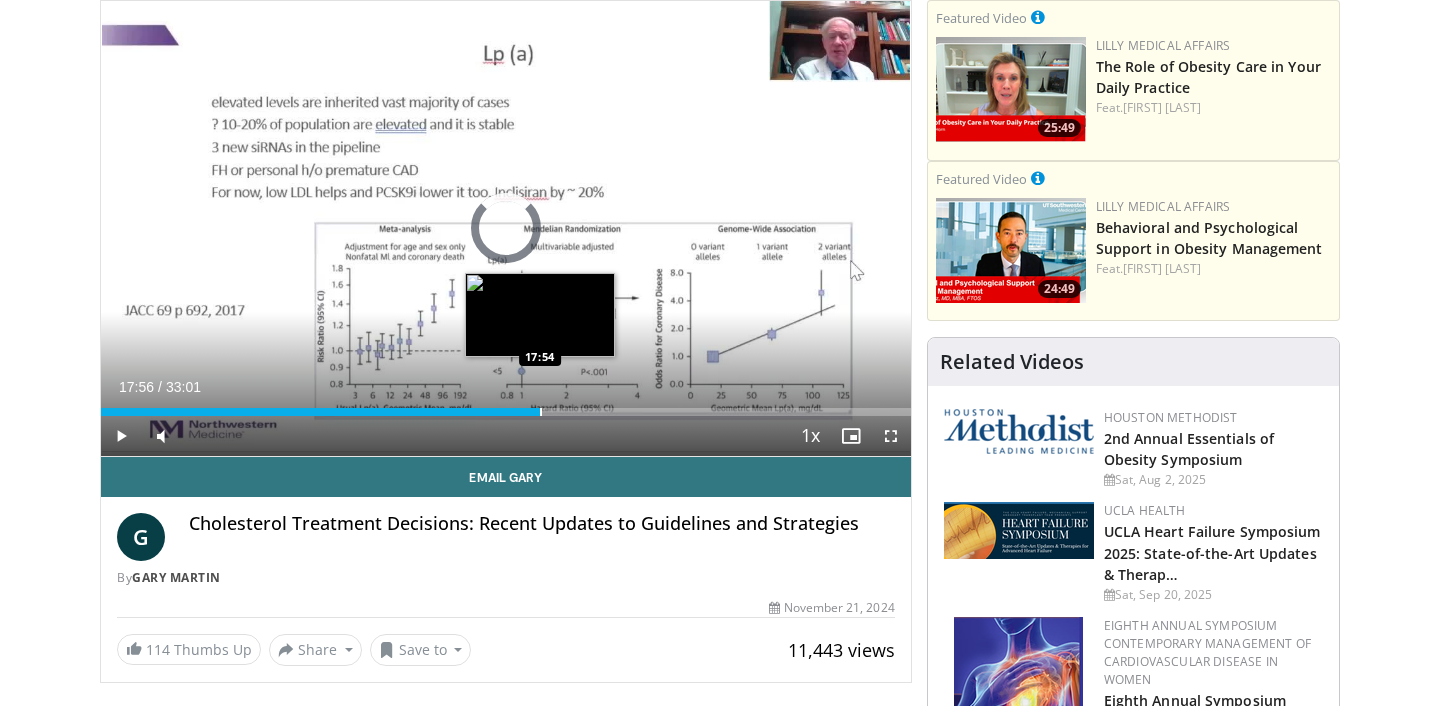click at bounding box center [541, 412] 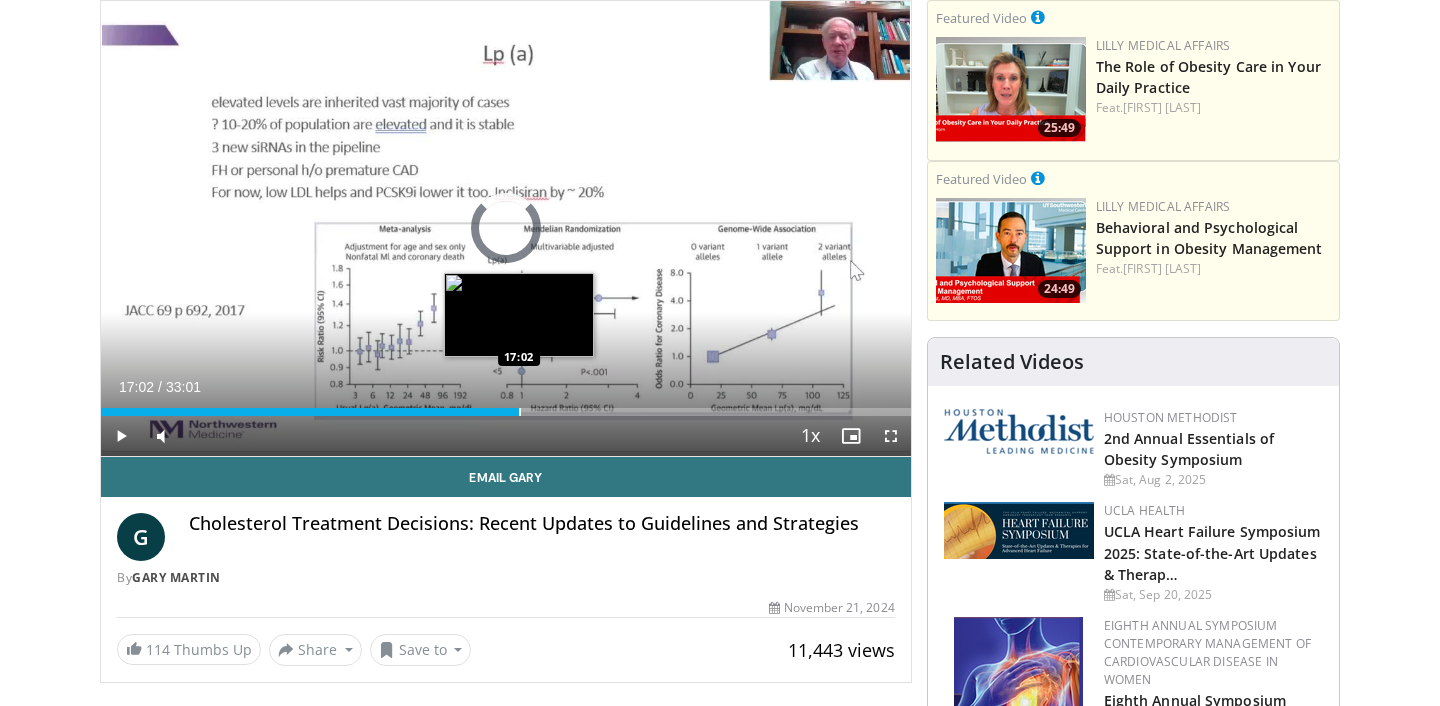 click at bounding box center [520, 412] 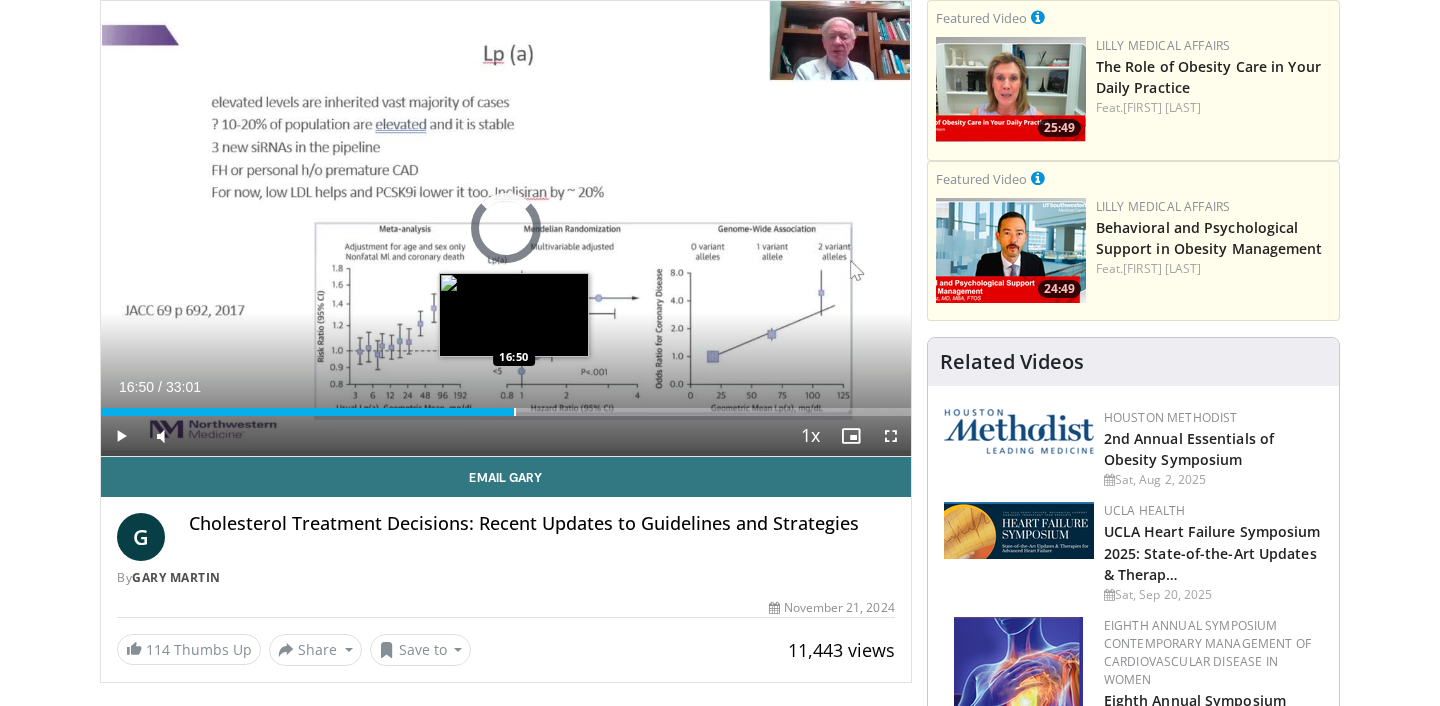 click at bounding box center [515, 412] 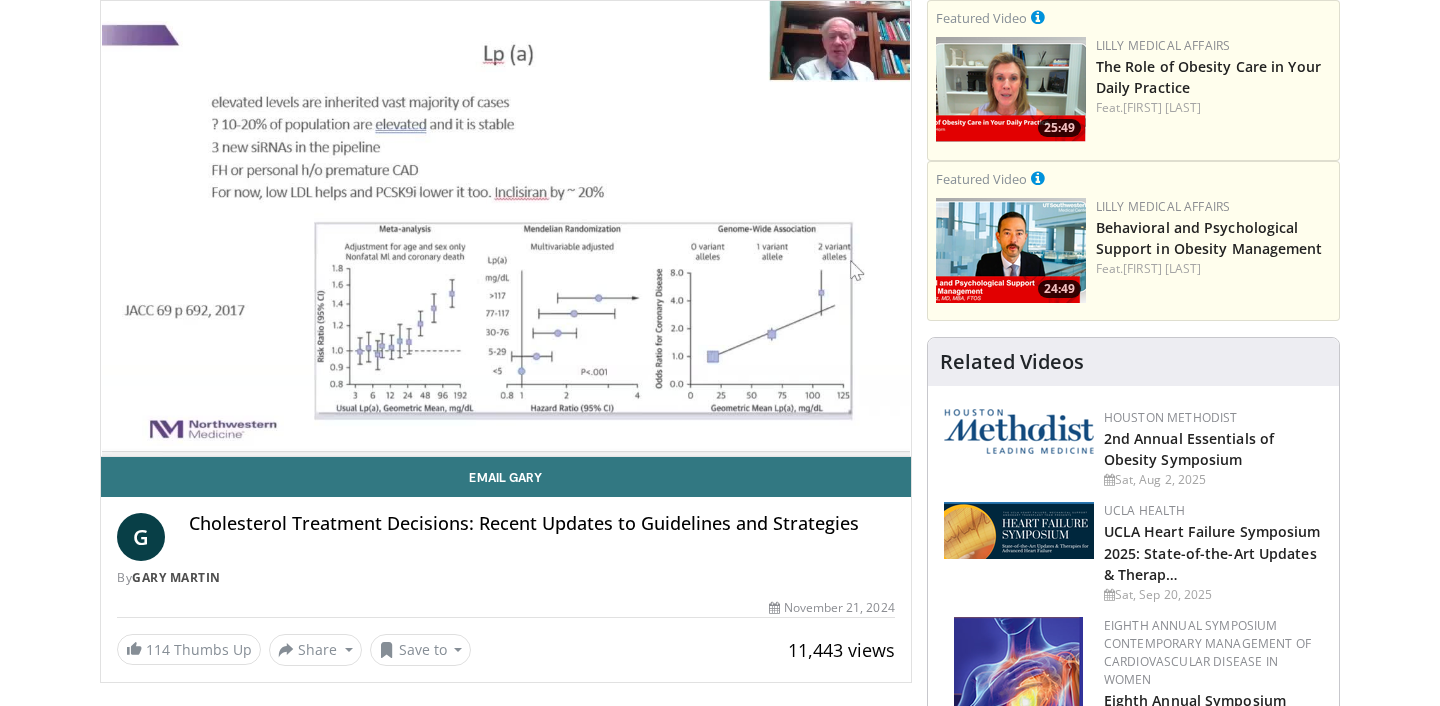 click on "**********" at bounding box center (506, 229) 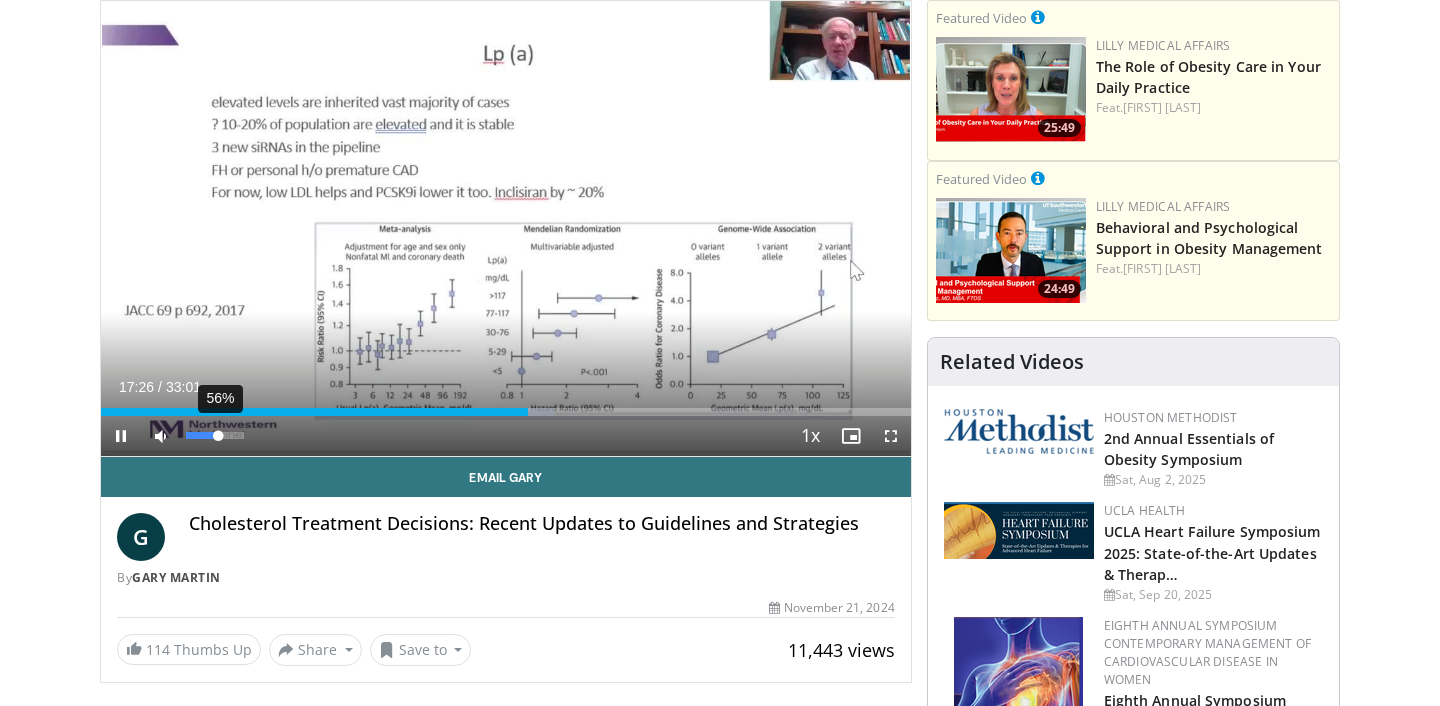 click on "56%" at bounding box center (214, 435) 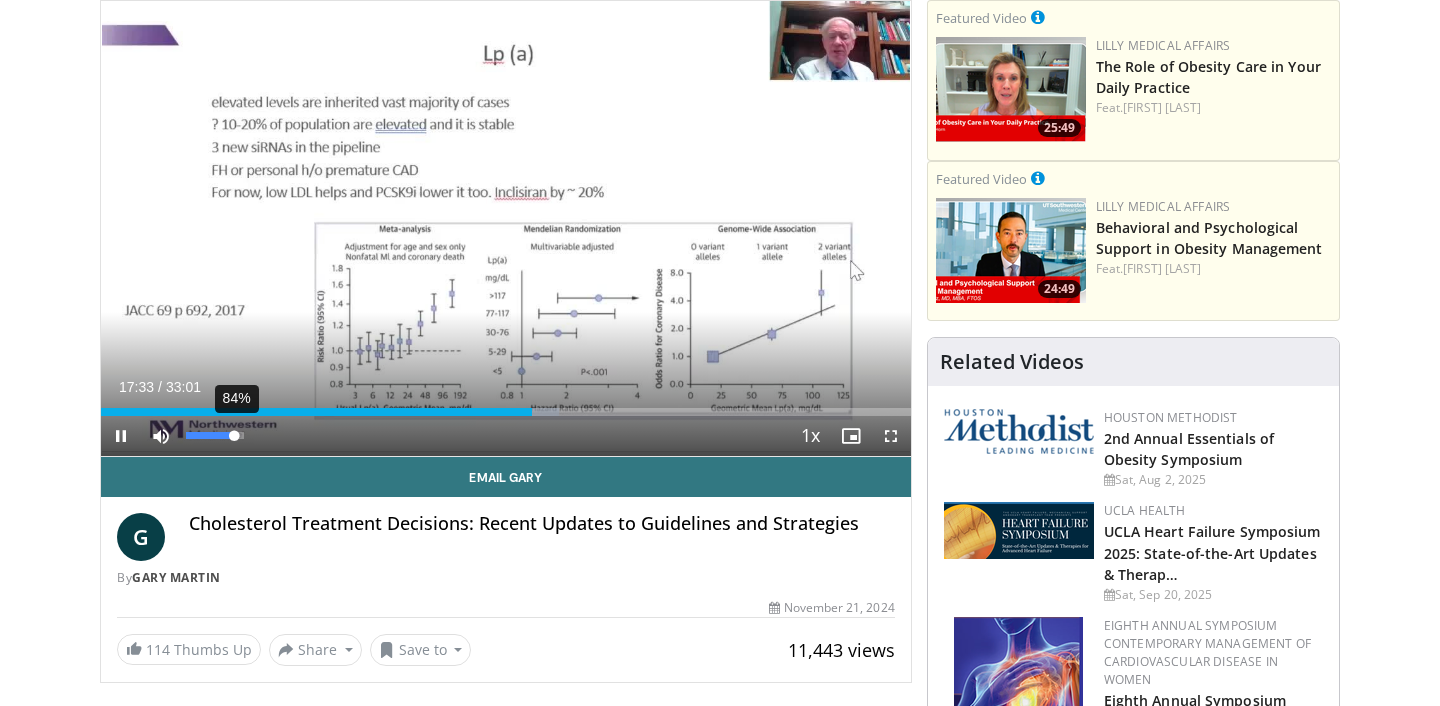 click on "84%" at bounding box center [214, 435] 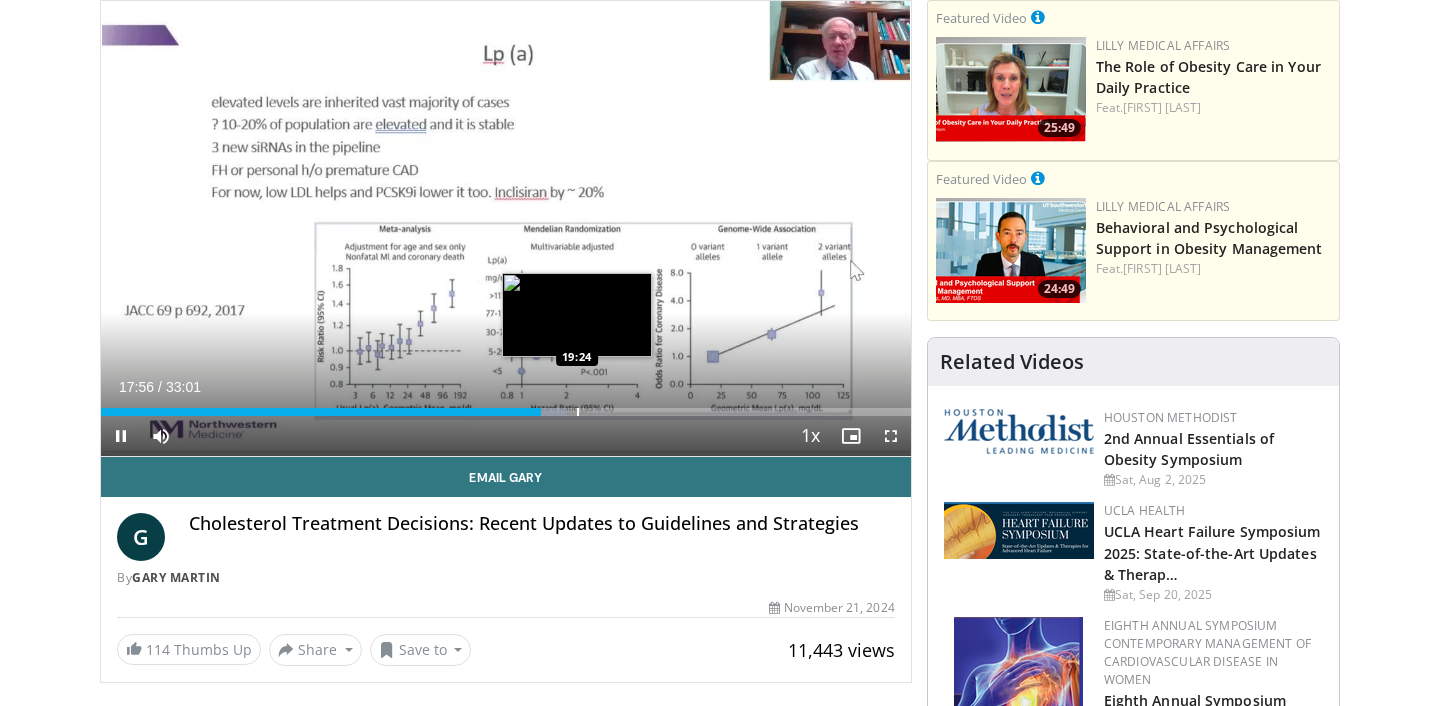 click at bounding box center [578, 412] 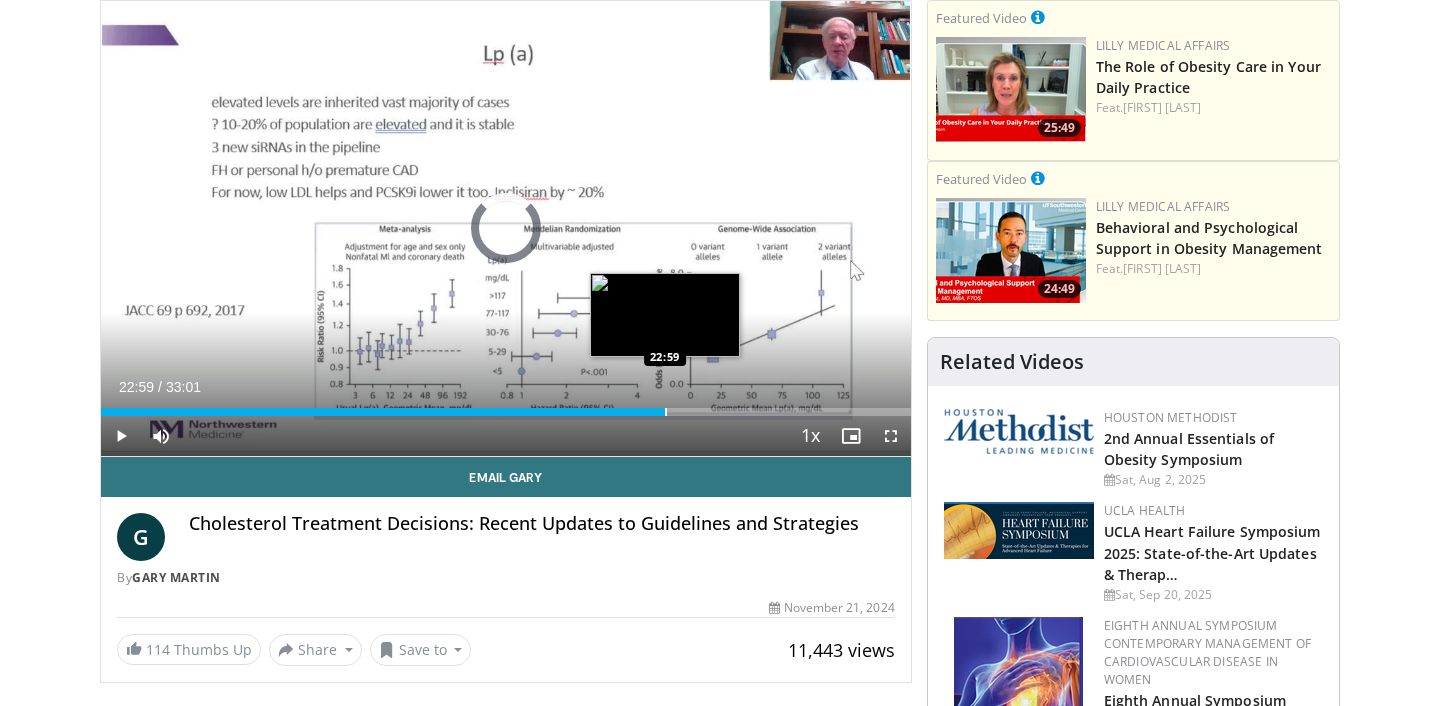 click at bounding box center [666, 412] 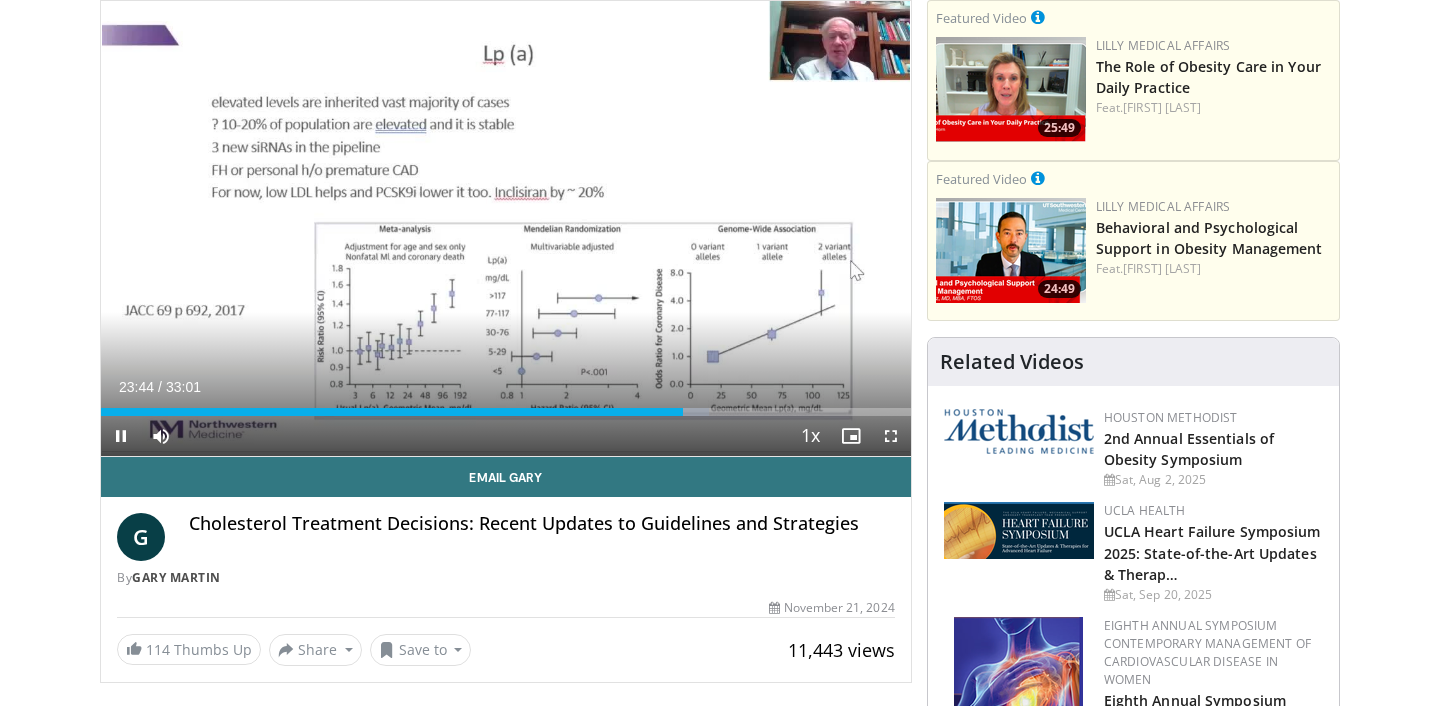 click on "Current Time  23:44 / Duration  33:01 Pause Skip Backward Skip Forward Mute 84% Loaded :  75.08% 23:45 22:59 Stream Type  LIVE Seek to live, currently behind live LIVE   1x Playback Rate 0.5x 0.75x 1x , selected 1.25x 1.5x 1.75x 2x Chapters Chapters Descriptions descriptions off , selected Captions captions settings , opens captions settings dialog captions off , selected Audio Track en (Main) , selected Fullscreen Enable picture-in-picture mode" at bounding box center (506, 436) 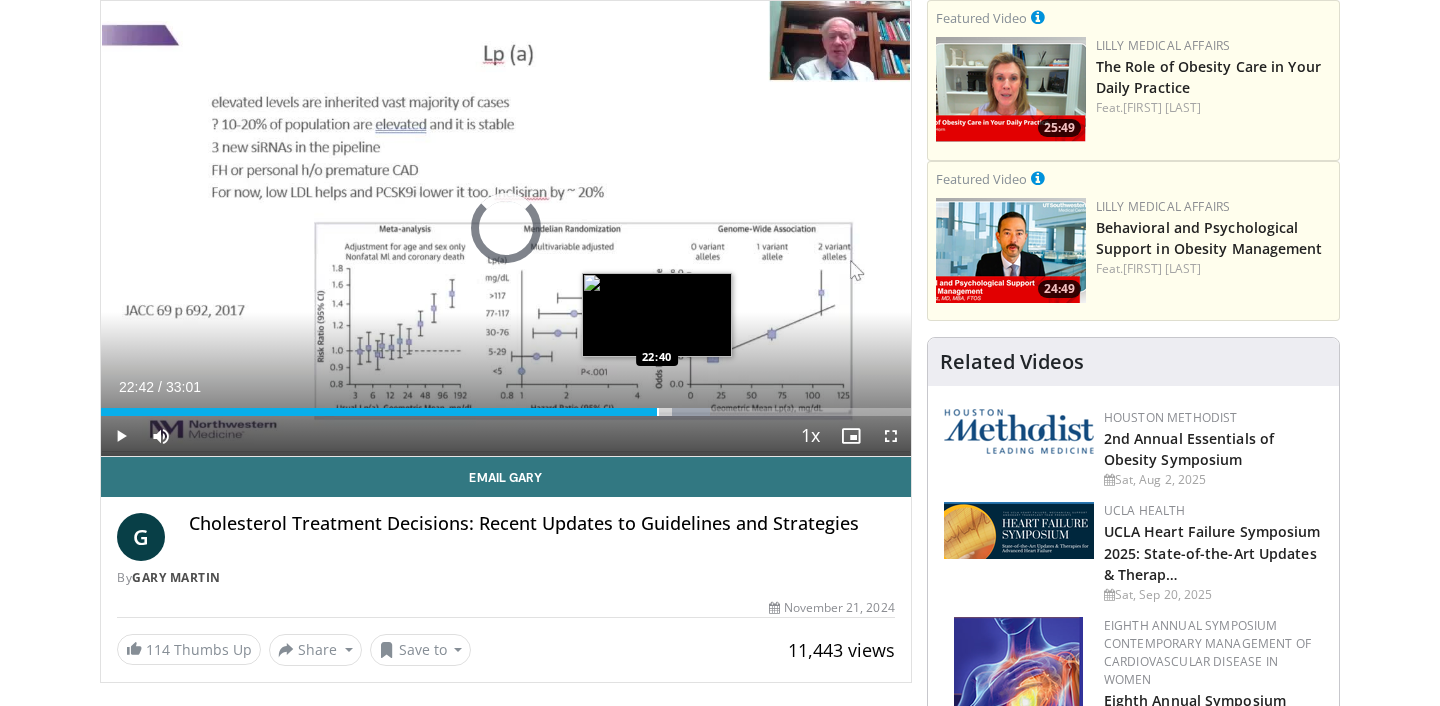 click at bounding box center (658, 412) 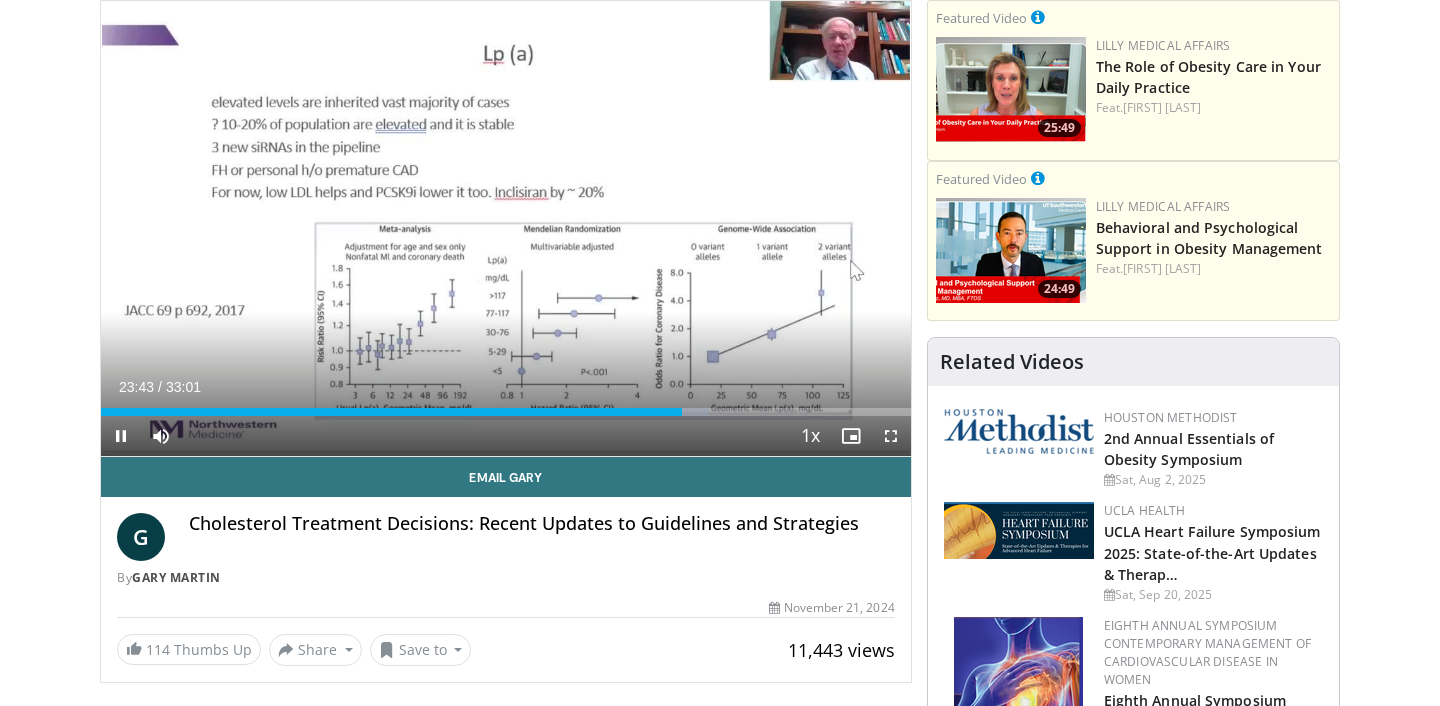 click on "Current Time  23:43 / Duration  33:01 Pause Skip Backward Skip Forward Mute 84% Loaded :  75.08% 23:43 24:37 Stream Type  LIVE Seek to live, currently behind live LIVE   1x Playback Rate 0.5x 0.75x 1x , selected 1.25x 1.5x 1.75x 2x Chapters Chapters Descriptions descriptions off , selected Captions captions settings , opens captions settings dialog captions off , selected Audio Track en (Main) , selected Fullscreen Enable picture-in-picture mode" at bounding box center (506, 436) 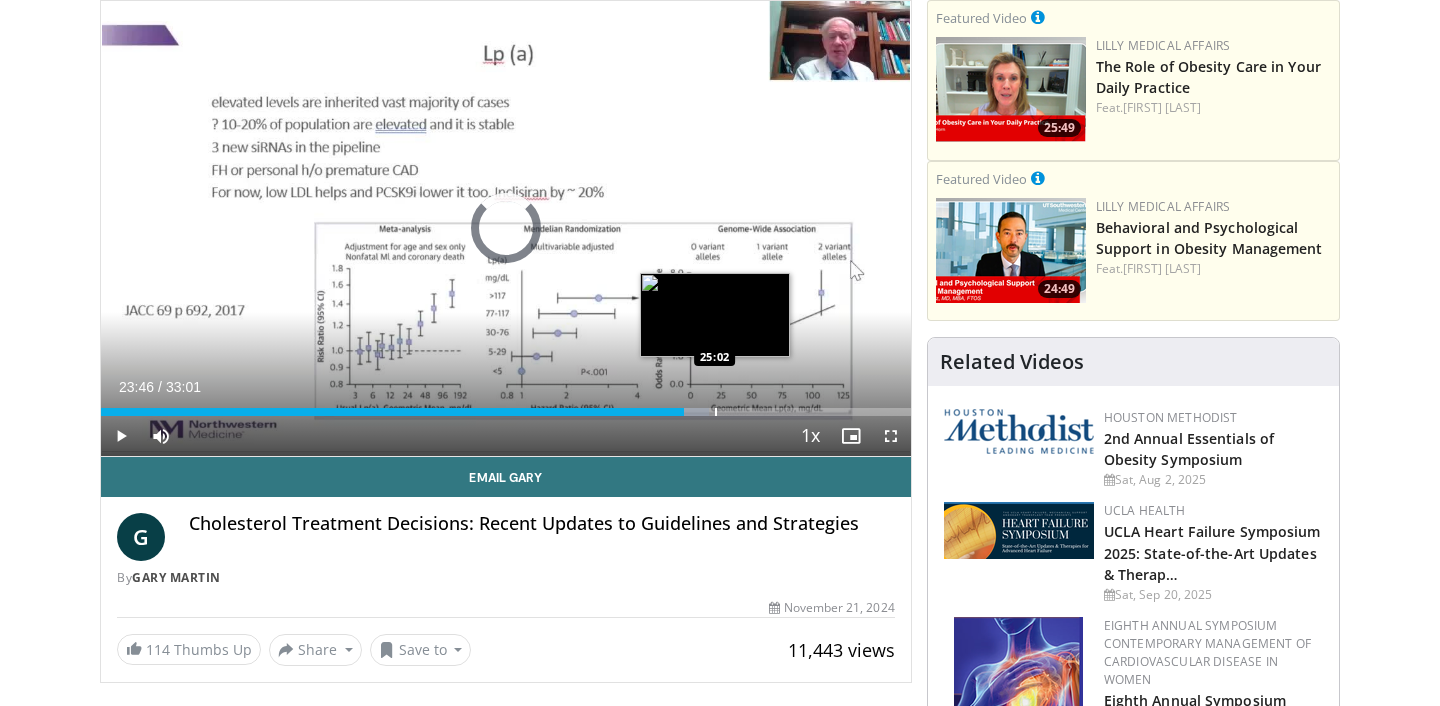click at bounding box center [716, 412] 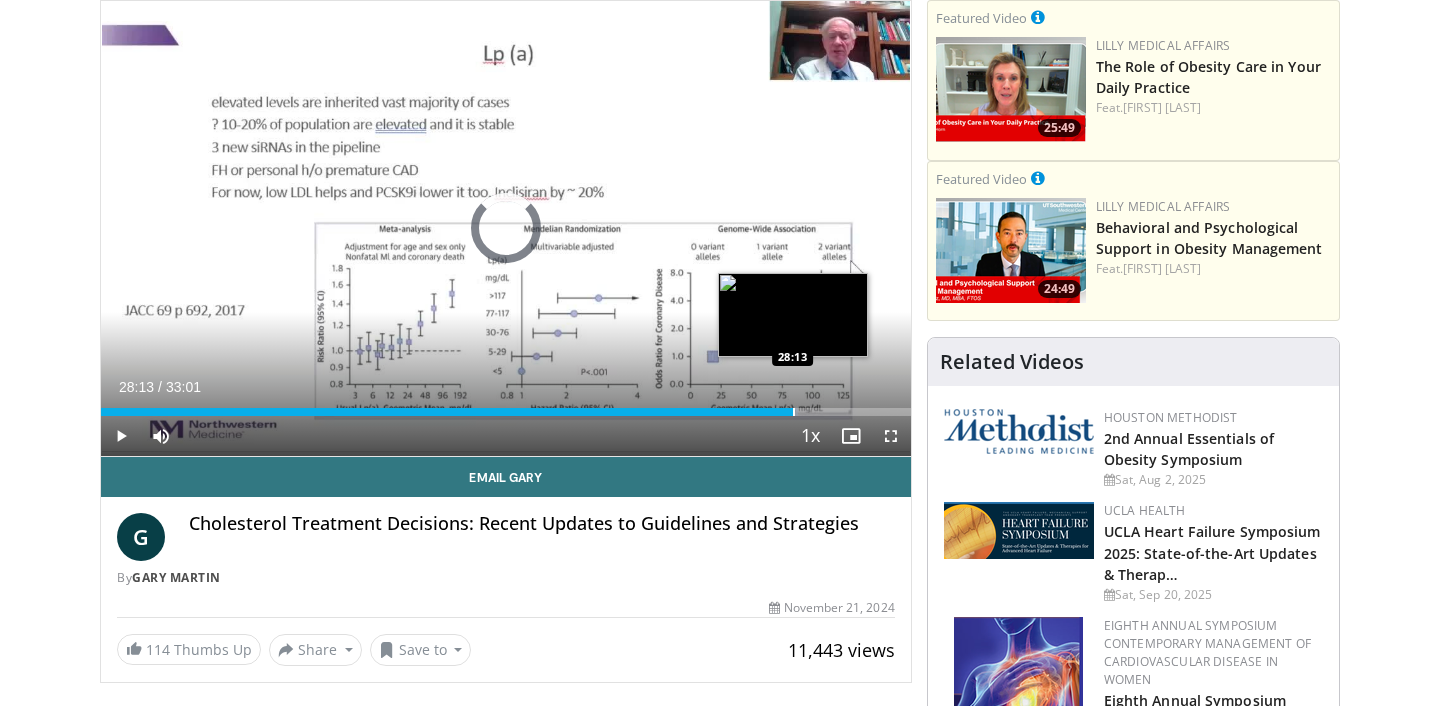 click at bounding box center [794, 412] 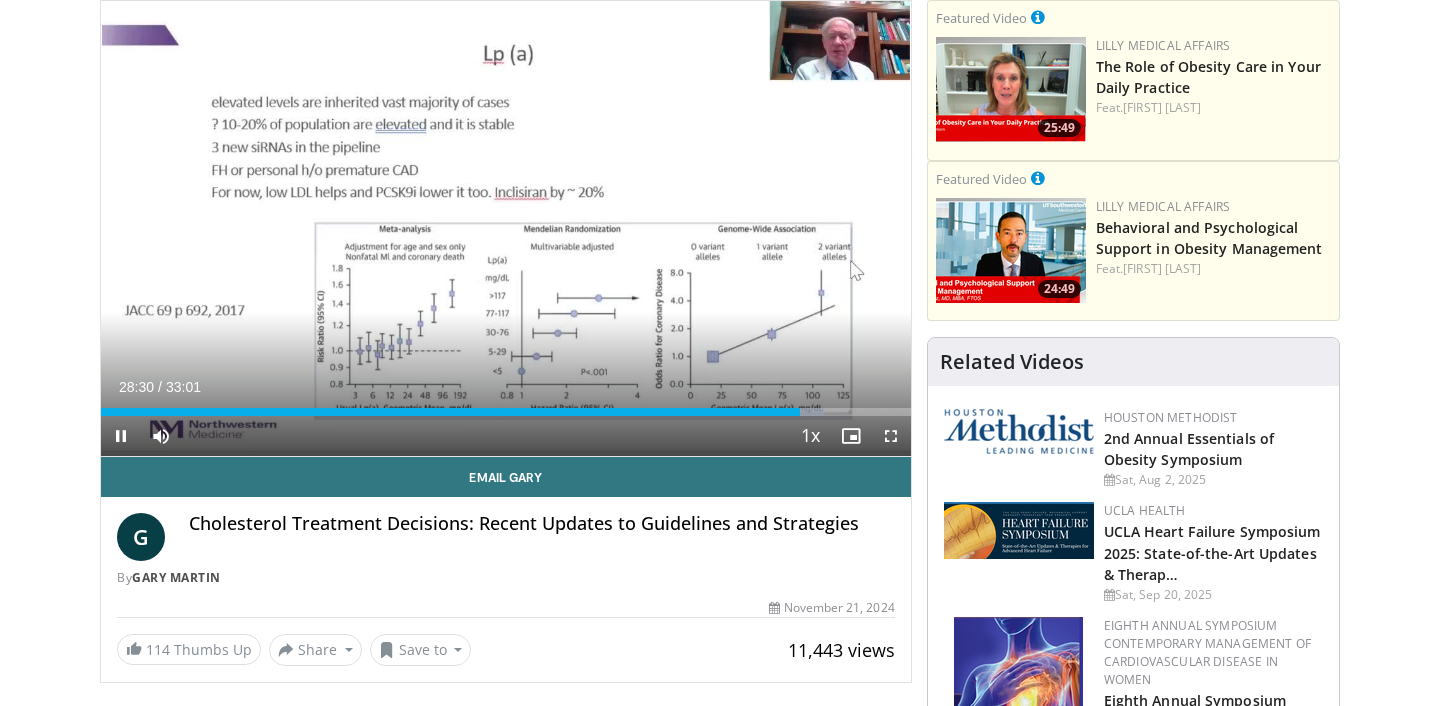 click on "Current Time  28:30 / Duration  33:01 Pause Skip Backward Skip Forward Mute 84% Loaded :  89.31% 28:30 28:13 Stream Type  LIVE Seek to live, currently behind live LIVE   1x Playback Rate 0.5x 0.75x 1x , selected 1.25x 1.5x 1.75x 2x Chapters Chapters Descriptions descriptions off , selected Captions captions settings , opens captions settings dialog captions off , selected Audio Track en (Main) , selected Fullscreen Enable picture-in-picture mode" at bounding box center (506, 436) 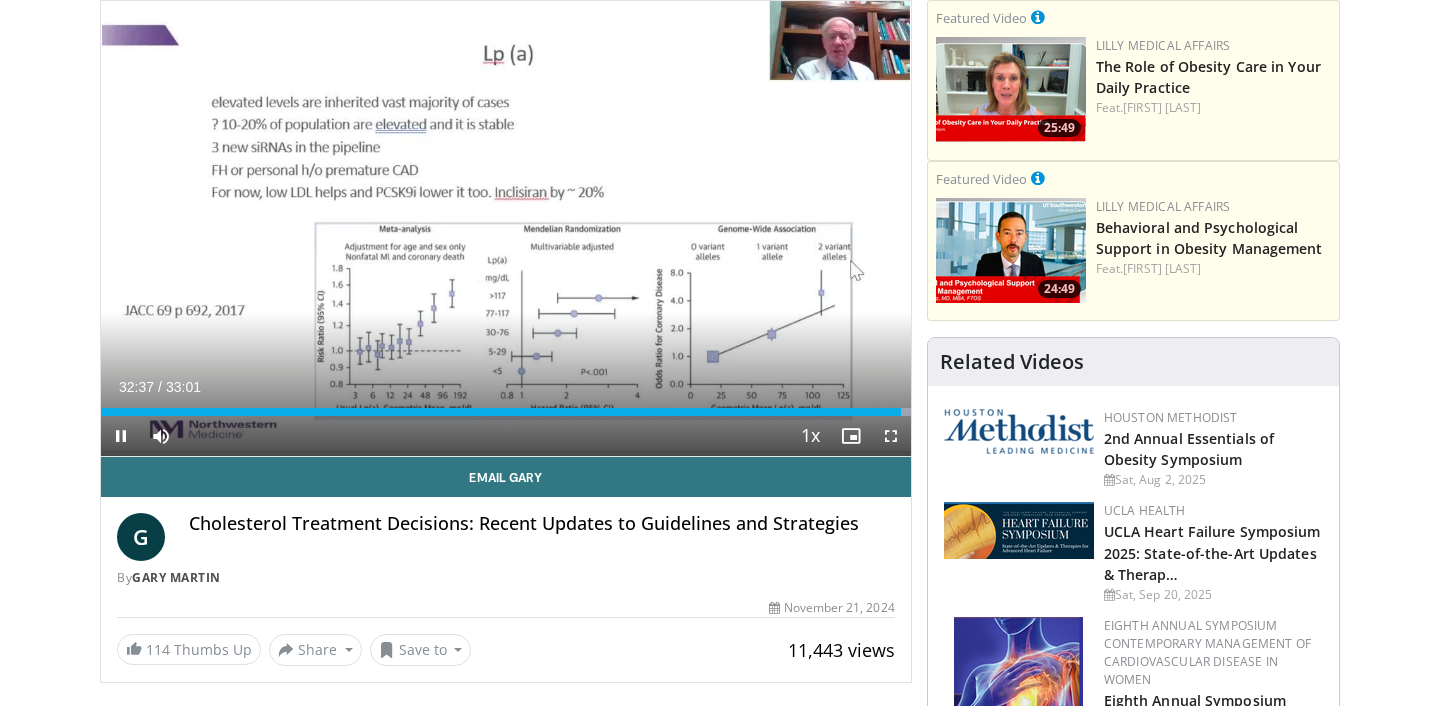 click on "**********" at bounding box center [506, 229] 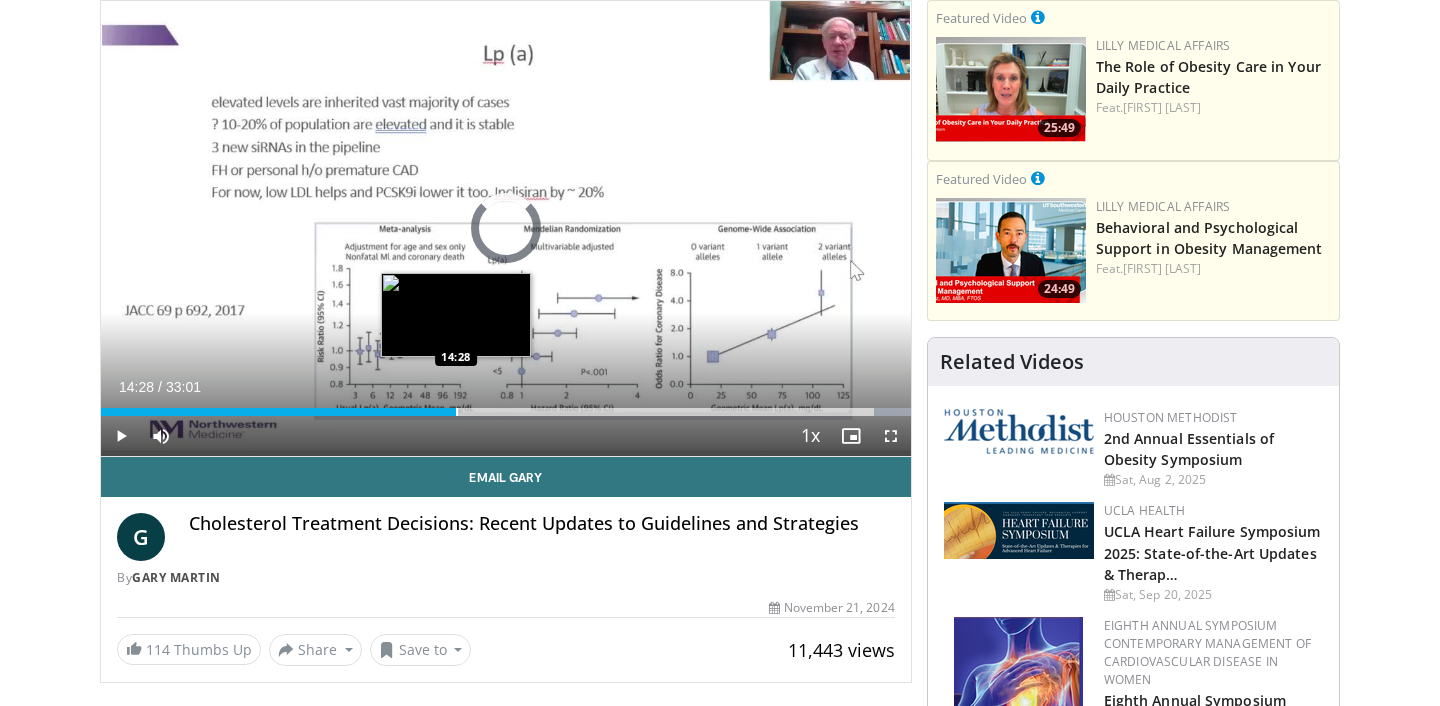 click at bounding box center (457, 412) 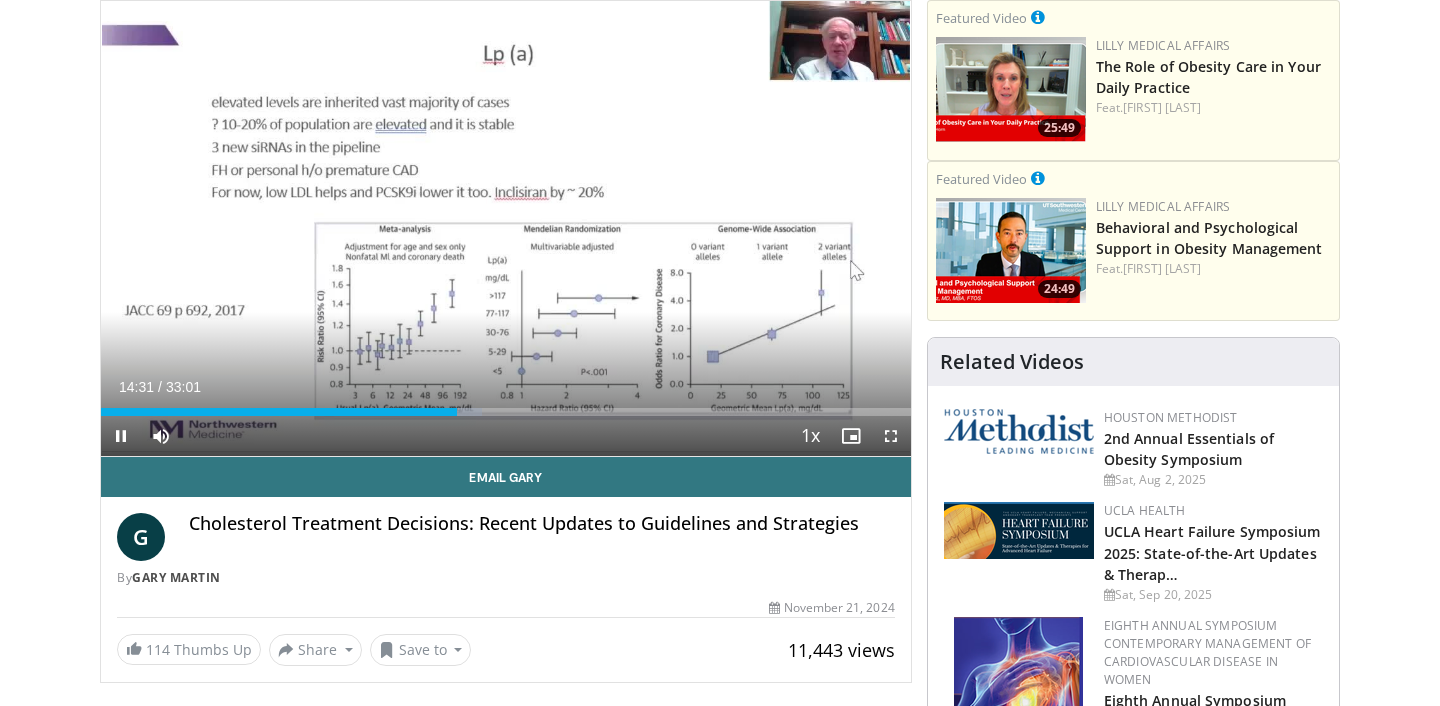 click on "Current Time  14:31 / Duration  33:01 Pause Skip Backward Skip Forward Mute 84% Loaded :  47.05% 14:32 15:19 Stream Type  LIVE Seek to live, currently behind live LIVE   1x Playback Rate 0.5x 0.75x 1x , selected 1.25x 1.5x 1.75x 2x Chapters Chapters Descriptions descriptions off , selected Captions captions settings , opens captions settings dialog captions off , selected Audio Track en (Main) , selected Fullscreen Enable picture-in-picture mode" at bounding box center [506, 436] 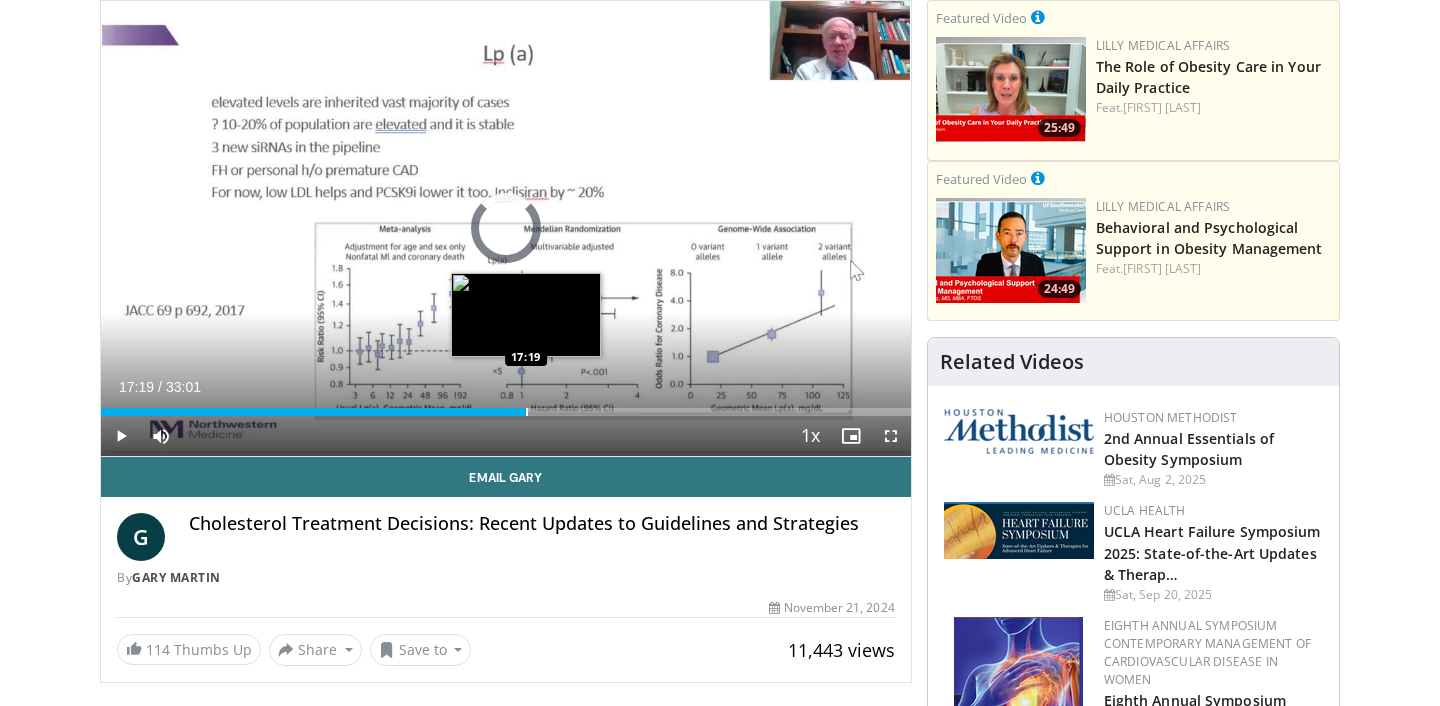 click at bounding box center [527, 412] 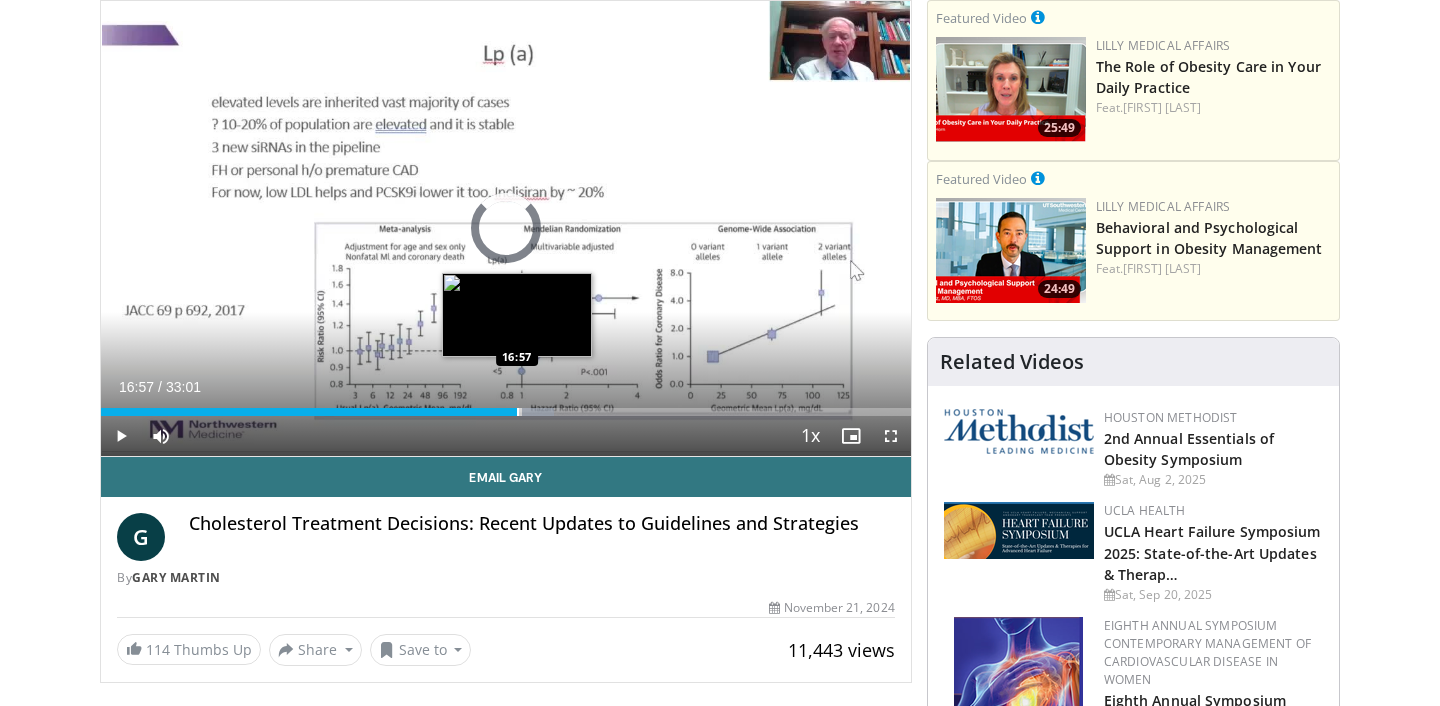 click at bounding box center [518, 412] 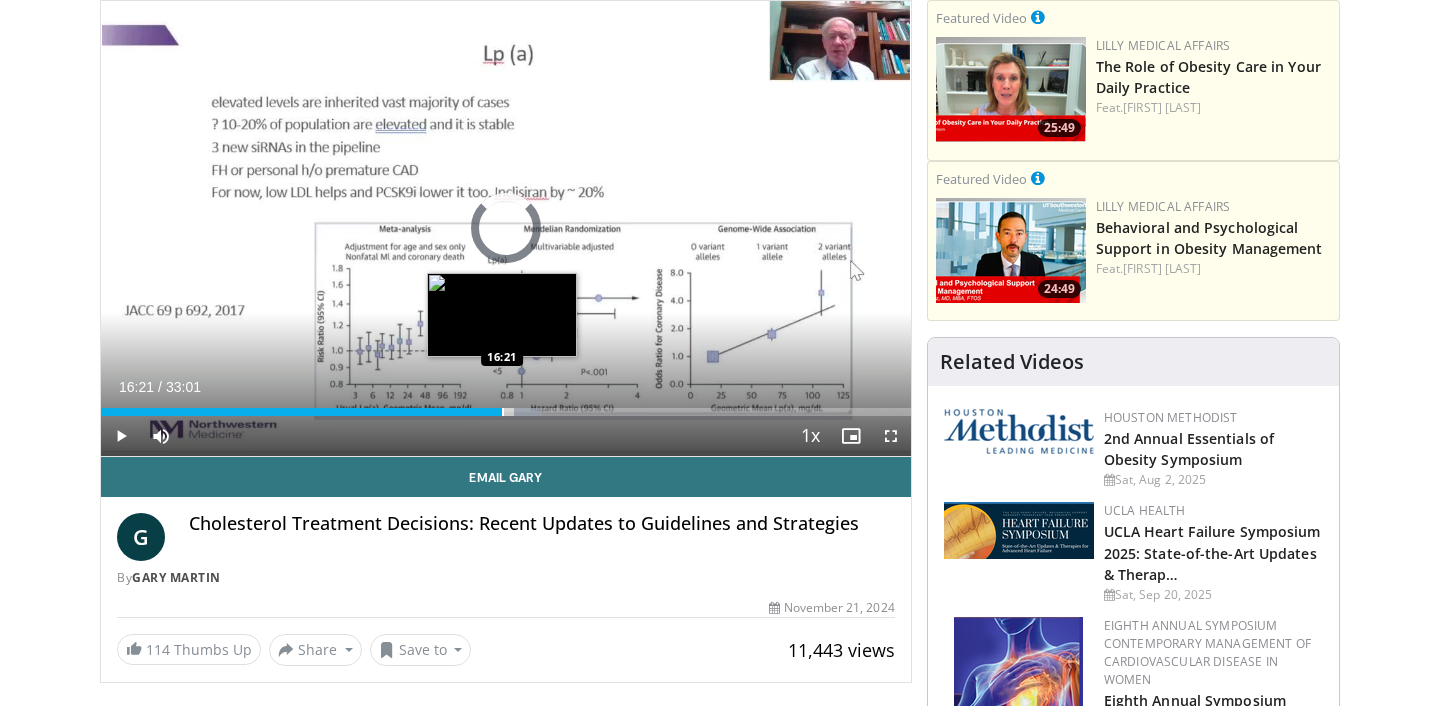 click at bounding box center [503, 412] 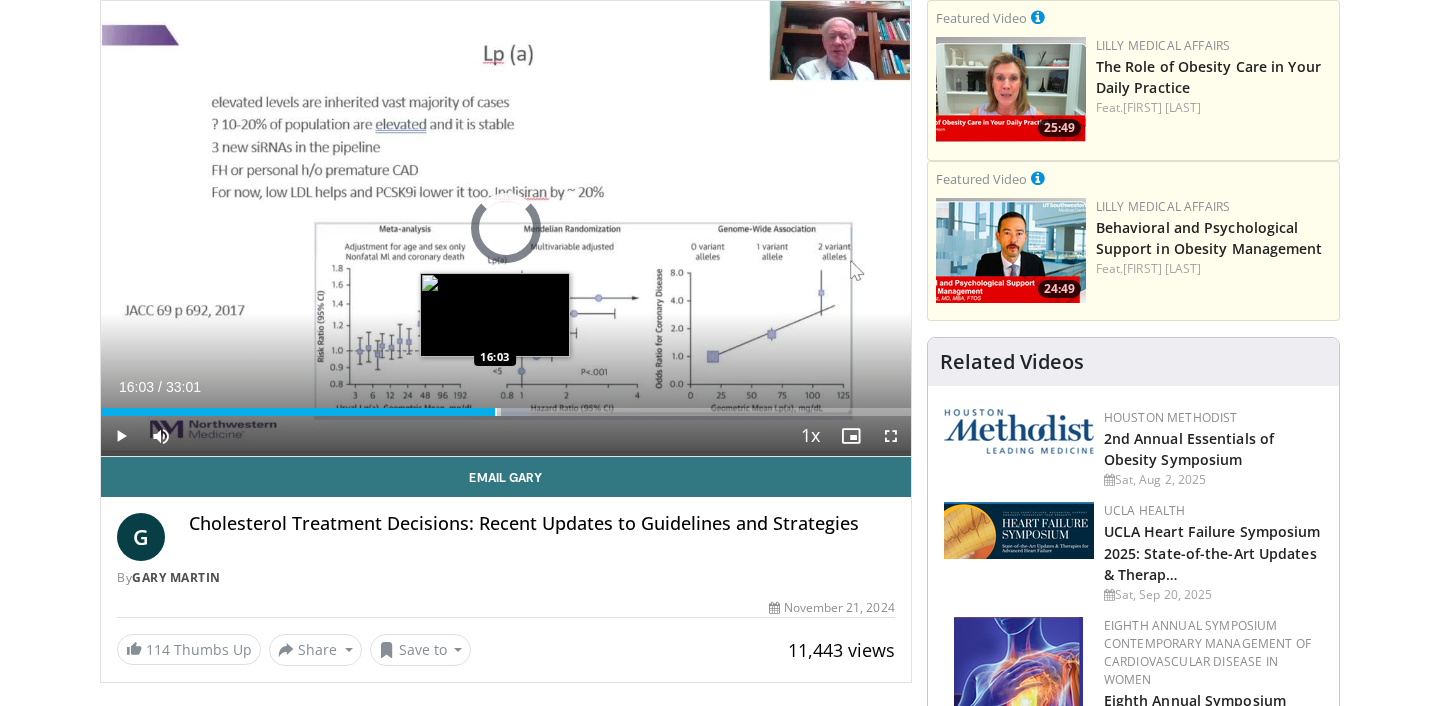 click at bounding box center [496, 412] 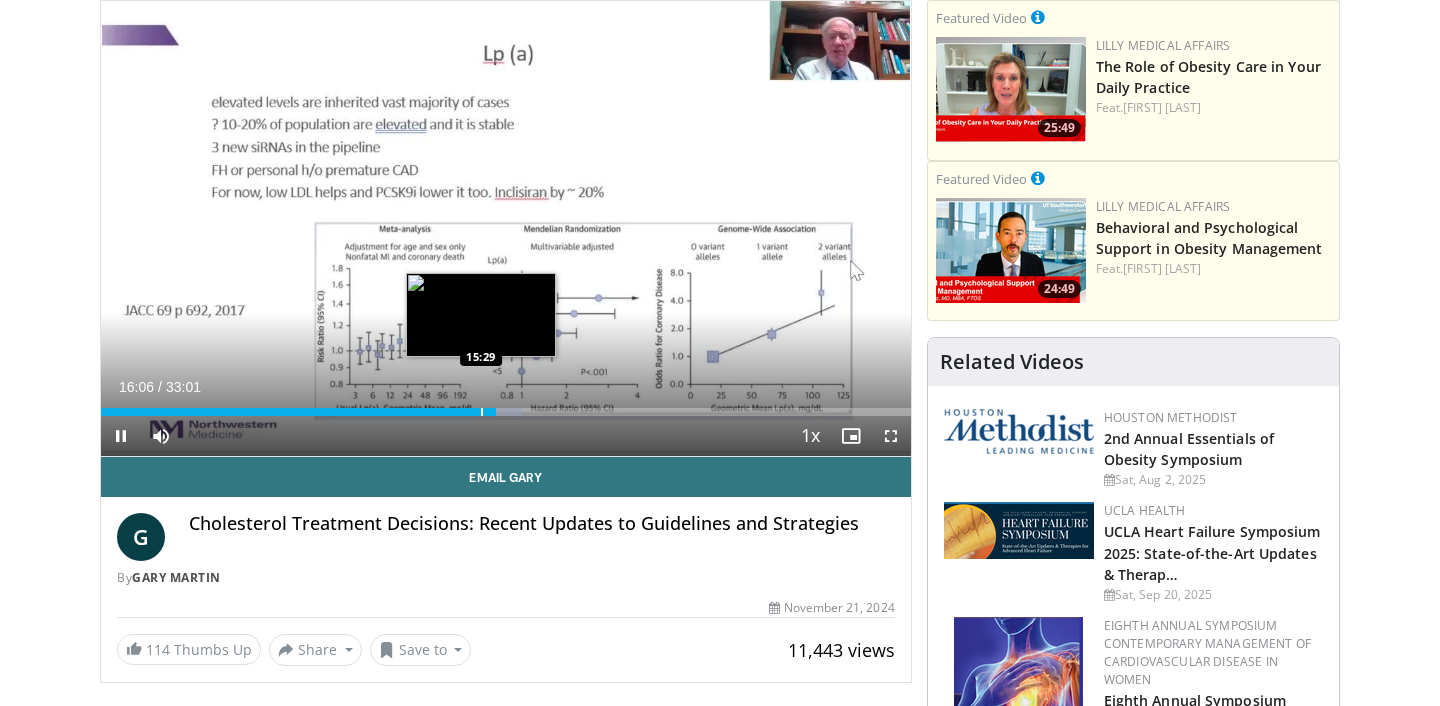 click at bounding box center (482, 412) 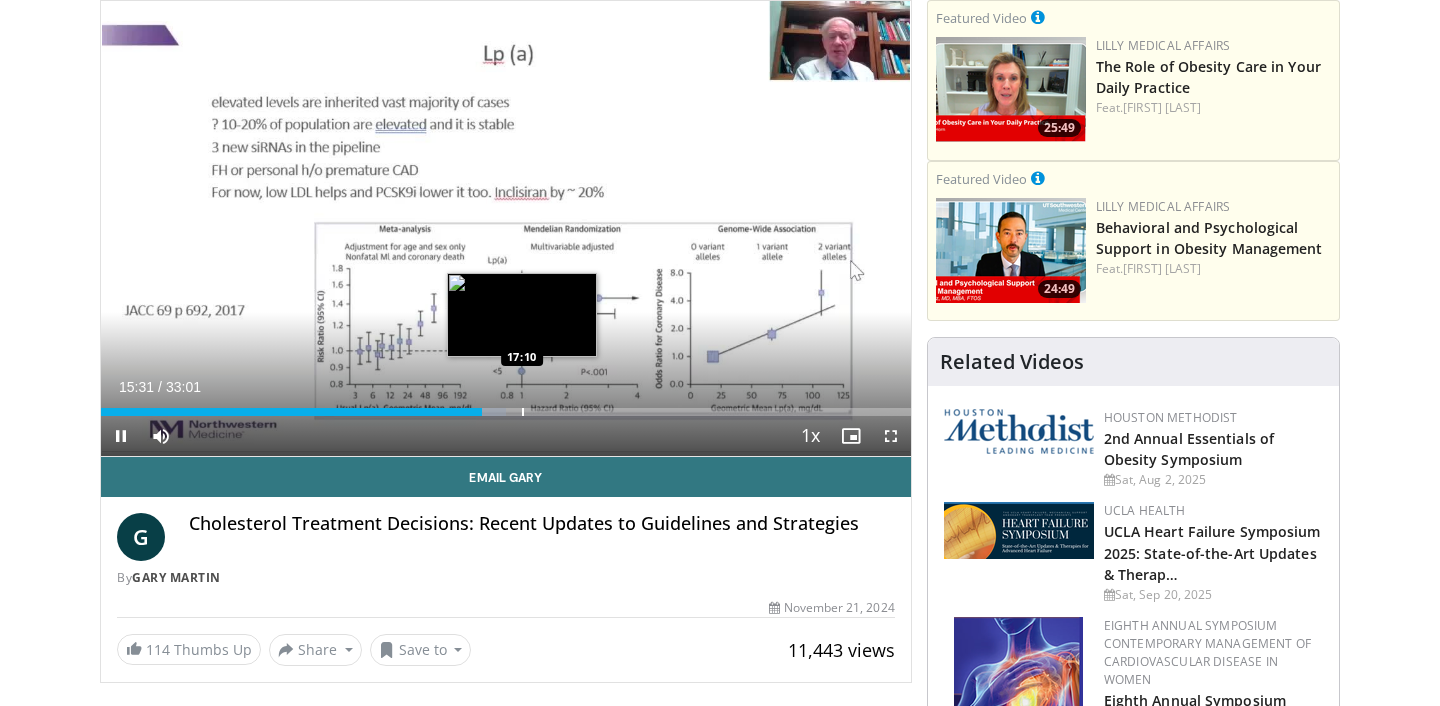 click at bounding box center (523, 412) 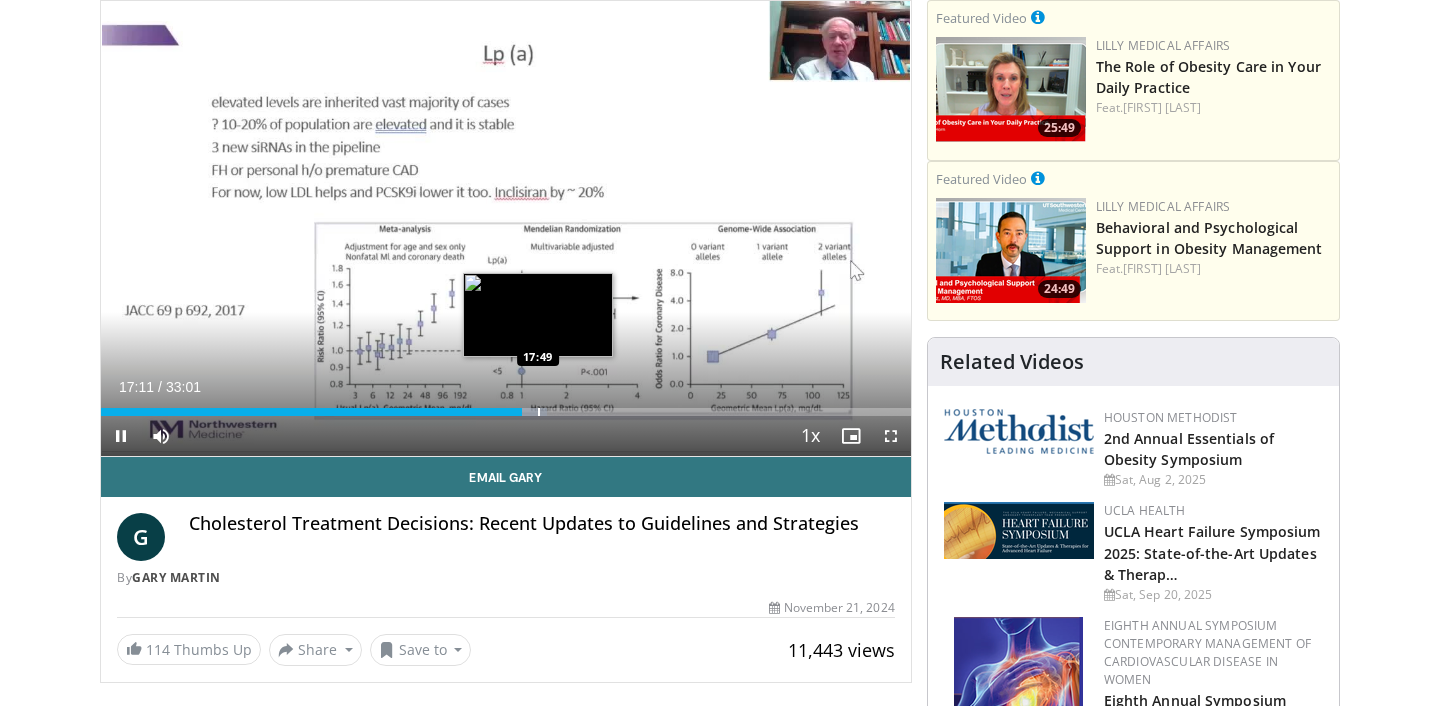 click at bounding box center [539, 412] 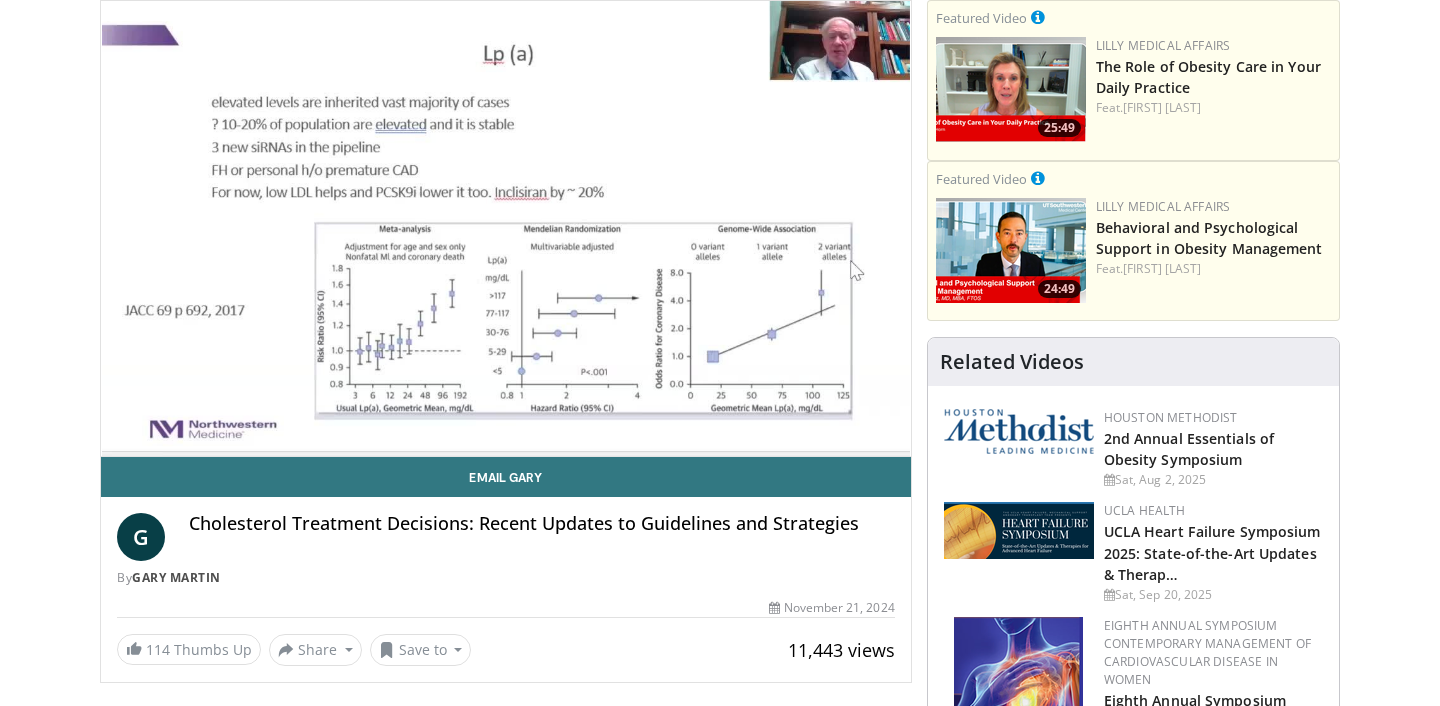 click on "**********" at bounding box center (506, 229) 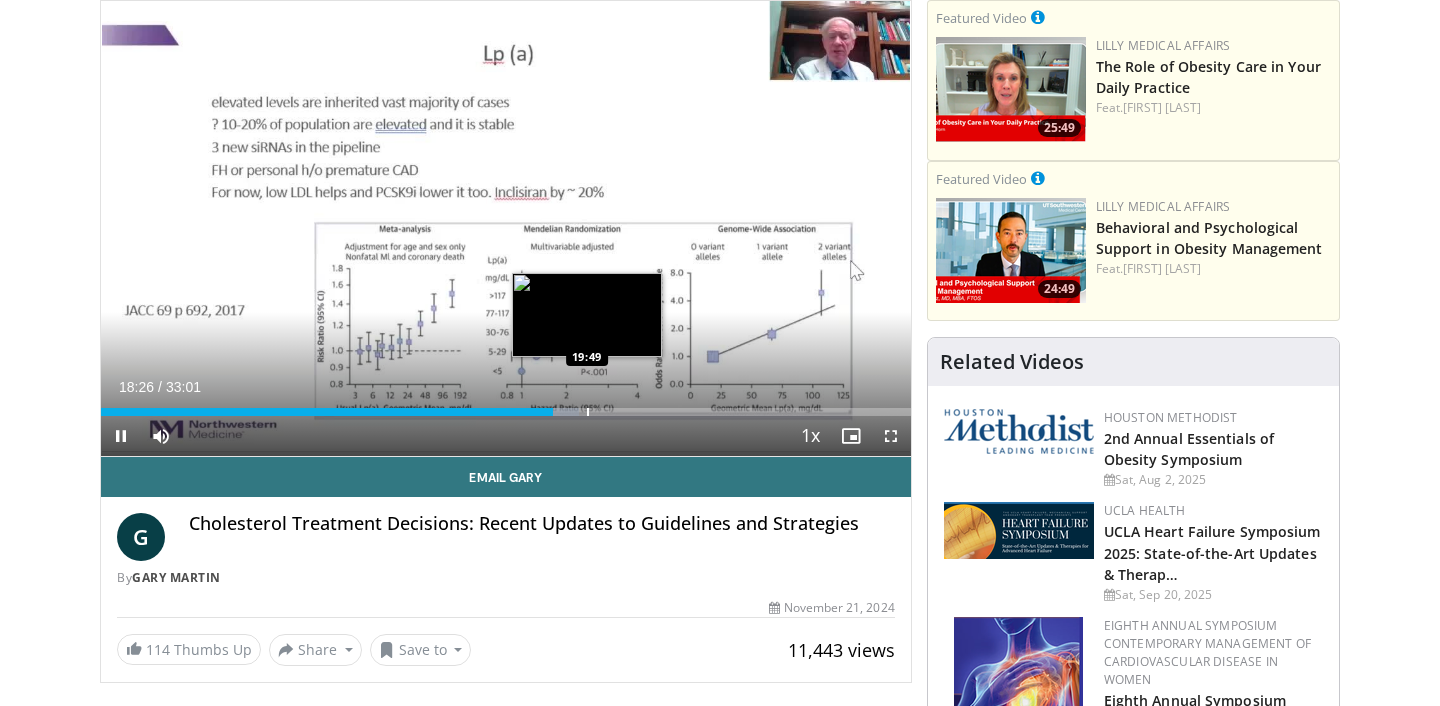 click on "Loaded :  59.04% 18:26 19:49" at bounding box center [506, 406] 